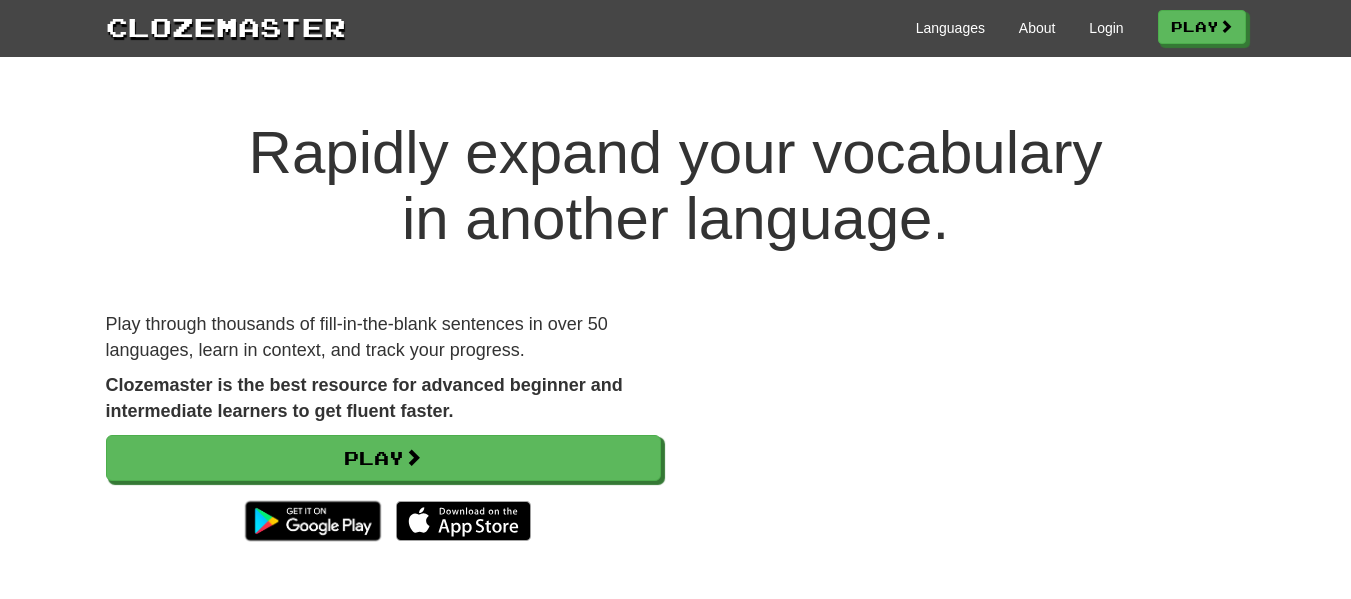 scroll, scrollTop: 0, scrollLeft: 0, axis: both 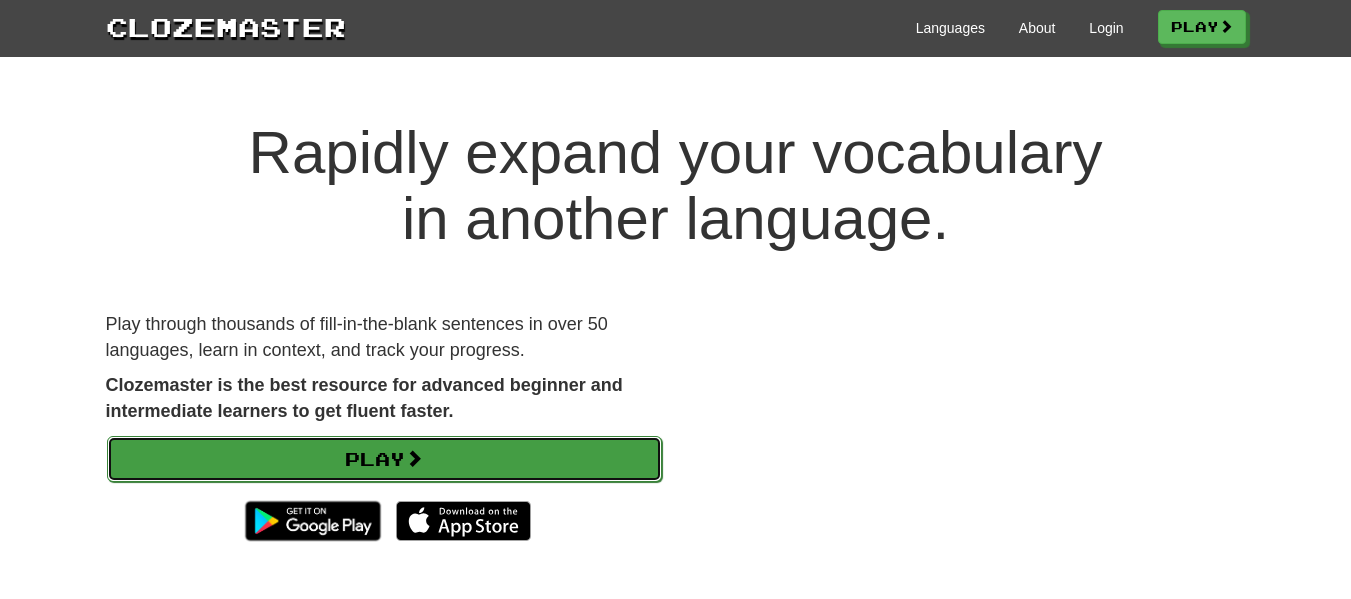click on "Play" at bounding box center [384, 459] 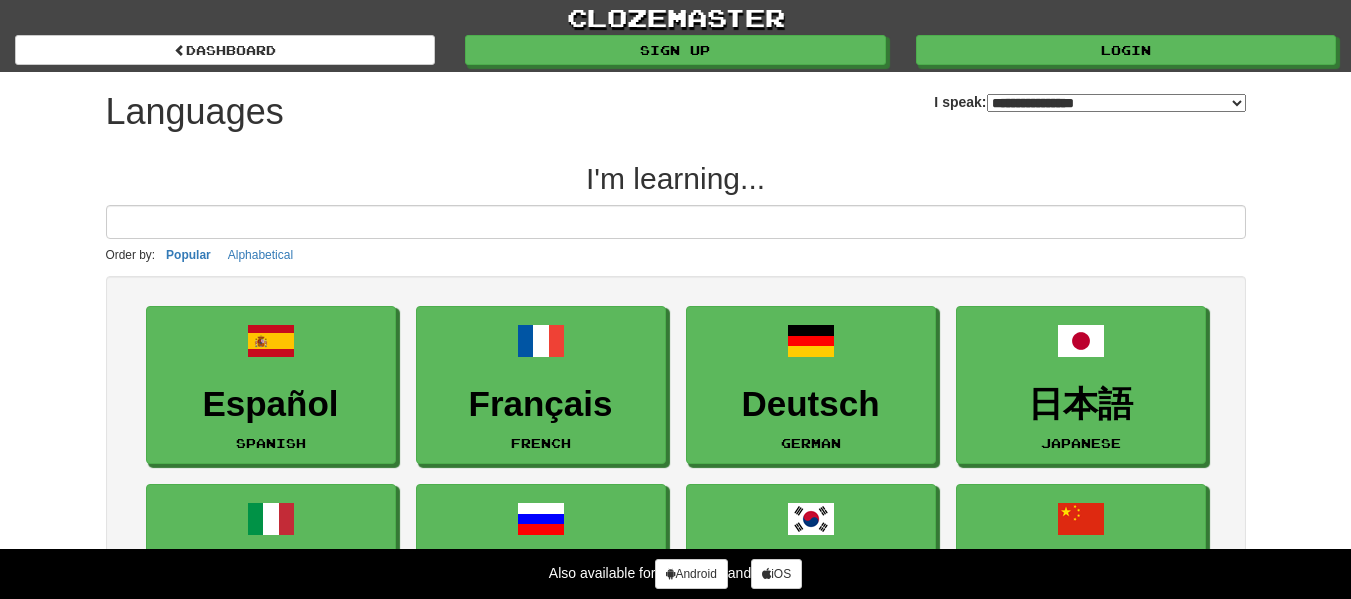 select on "*******" 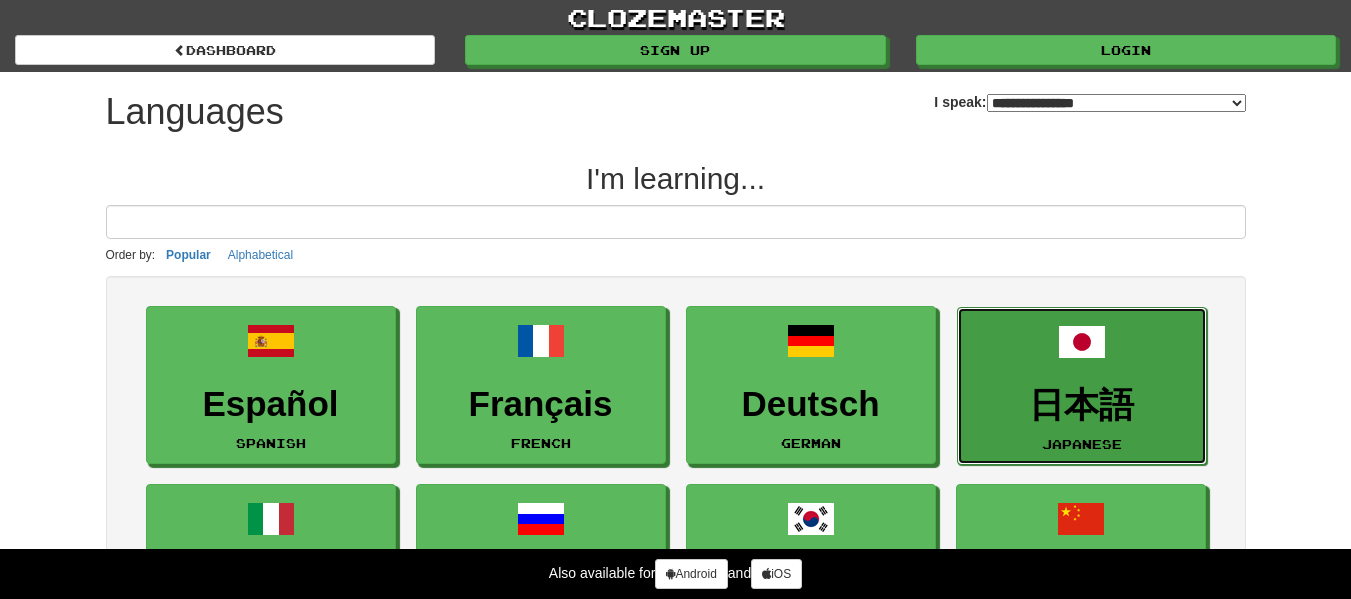 click on "日本語 Japanese" at bounding box center [1082, 386] 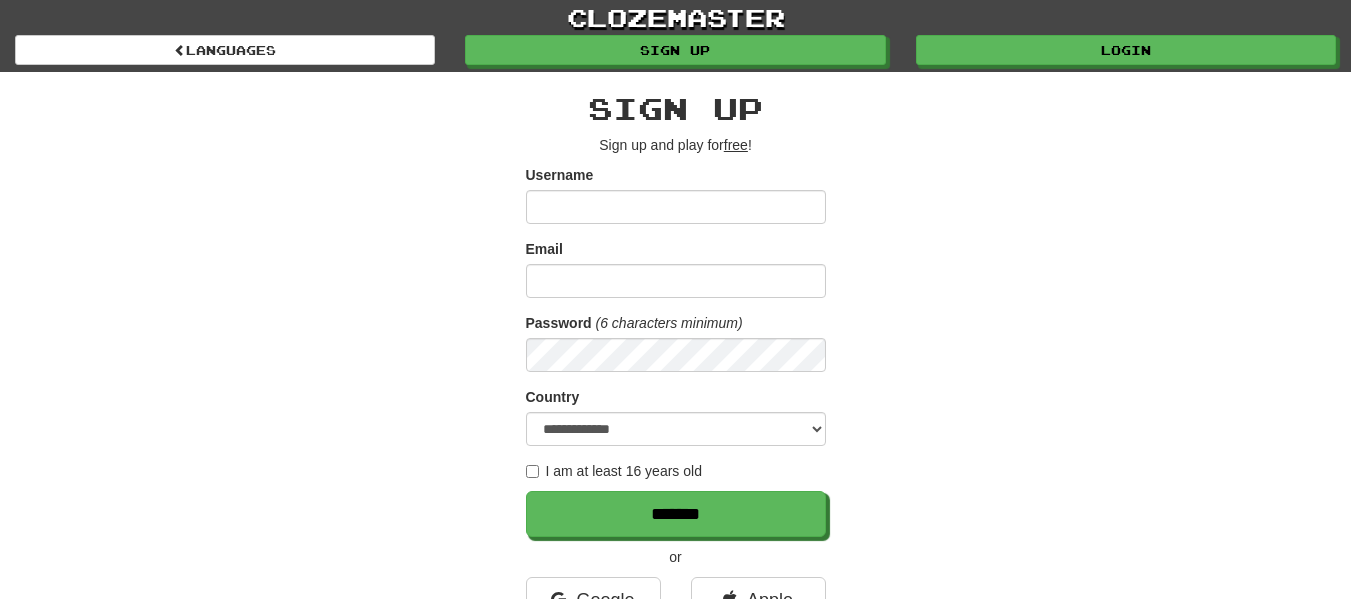 scroll, scrollTop: 0, scrollLeft: 0, axis: both 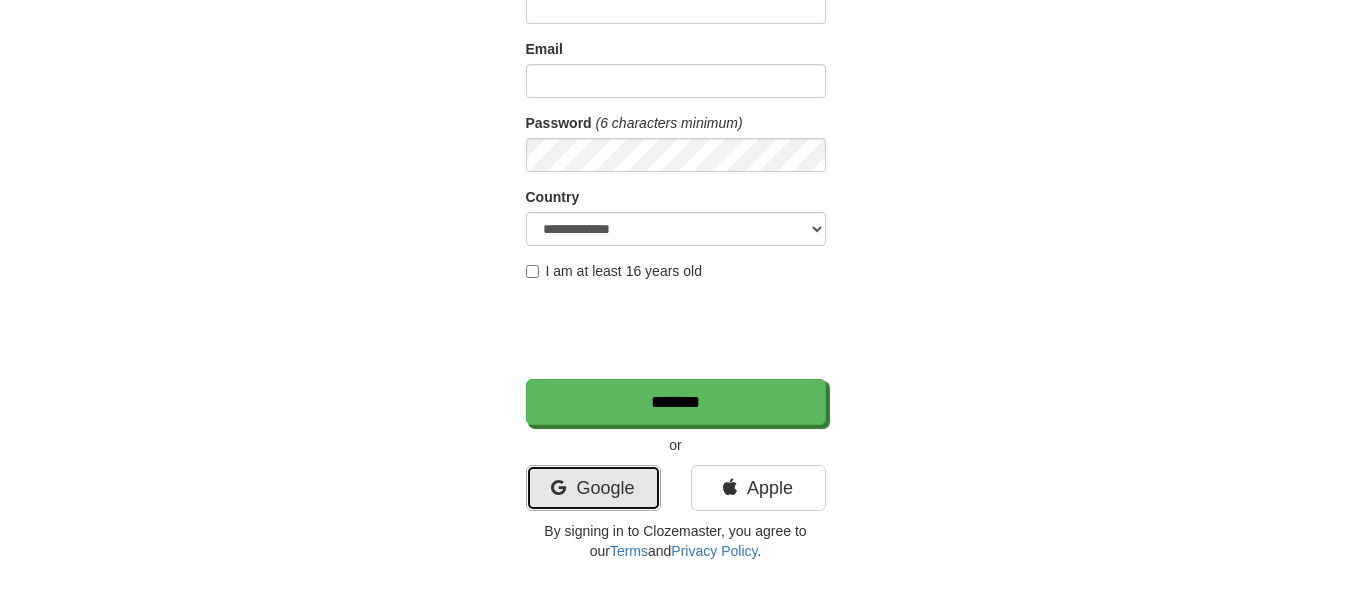 click on "Google" at bounding box center [593, 488] 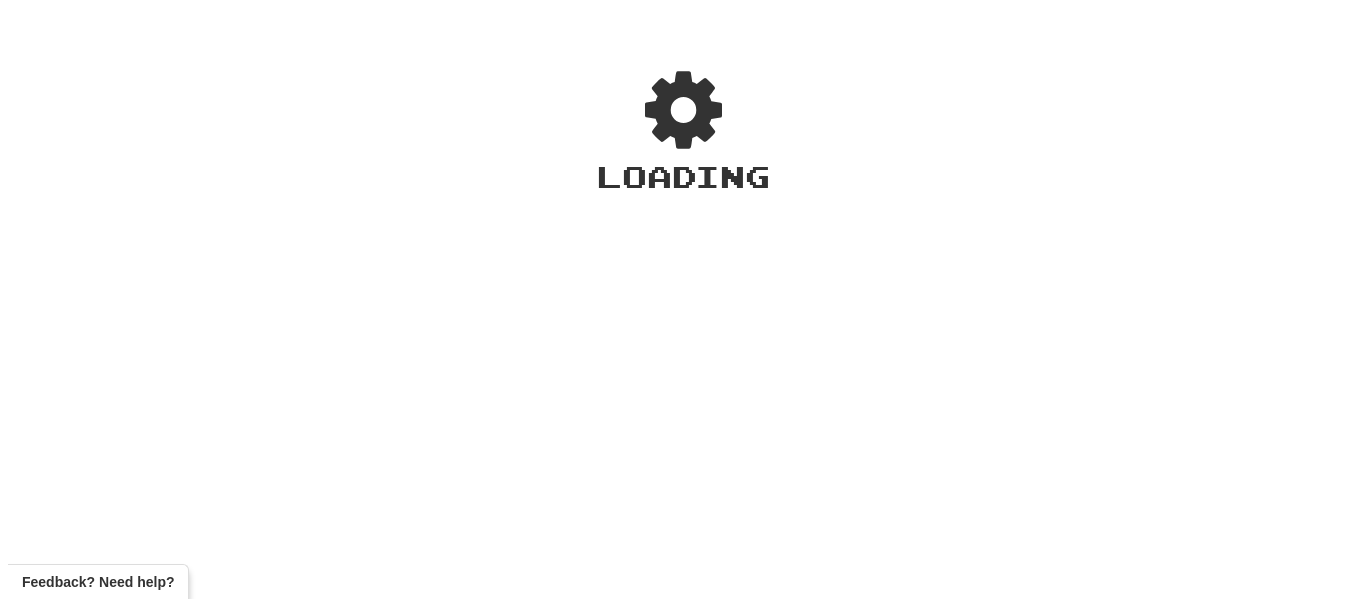 scroll, scrollTop: 0, scrollLeft: 0, axis: both 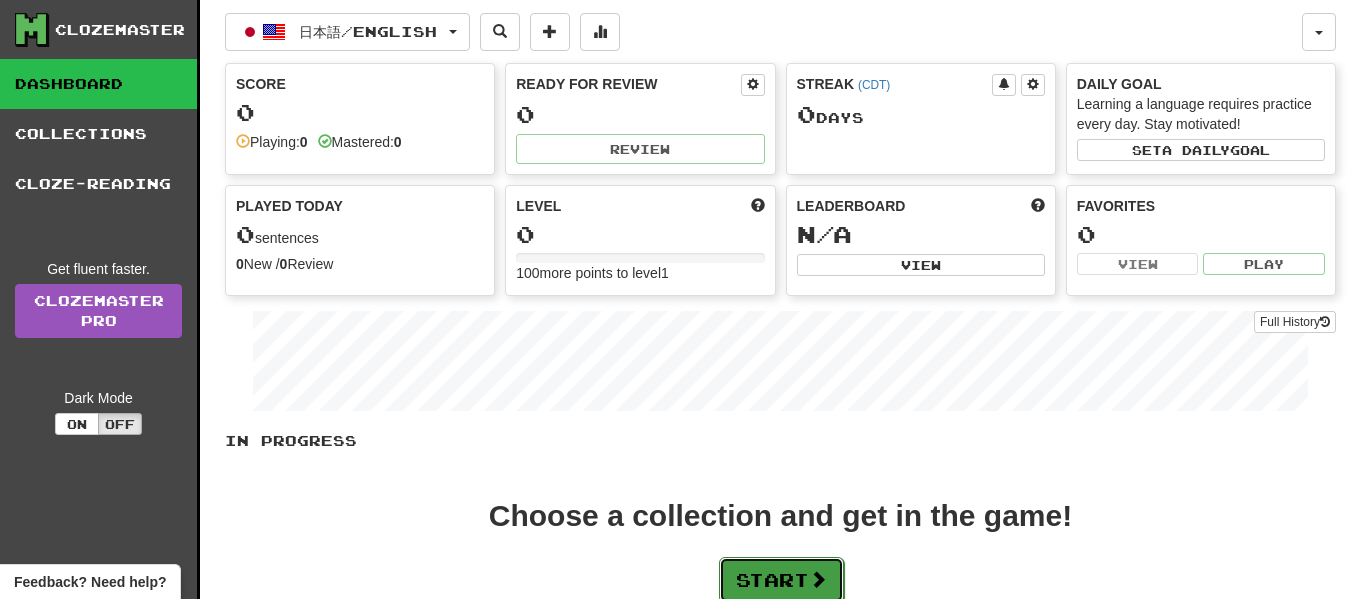 click on "Start" at bounding box center [781, 580] 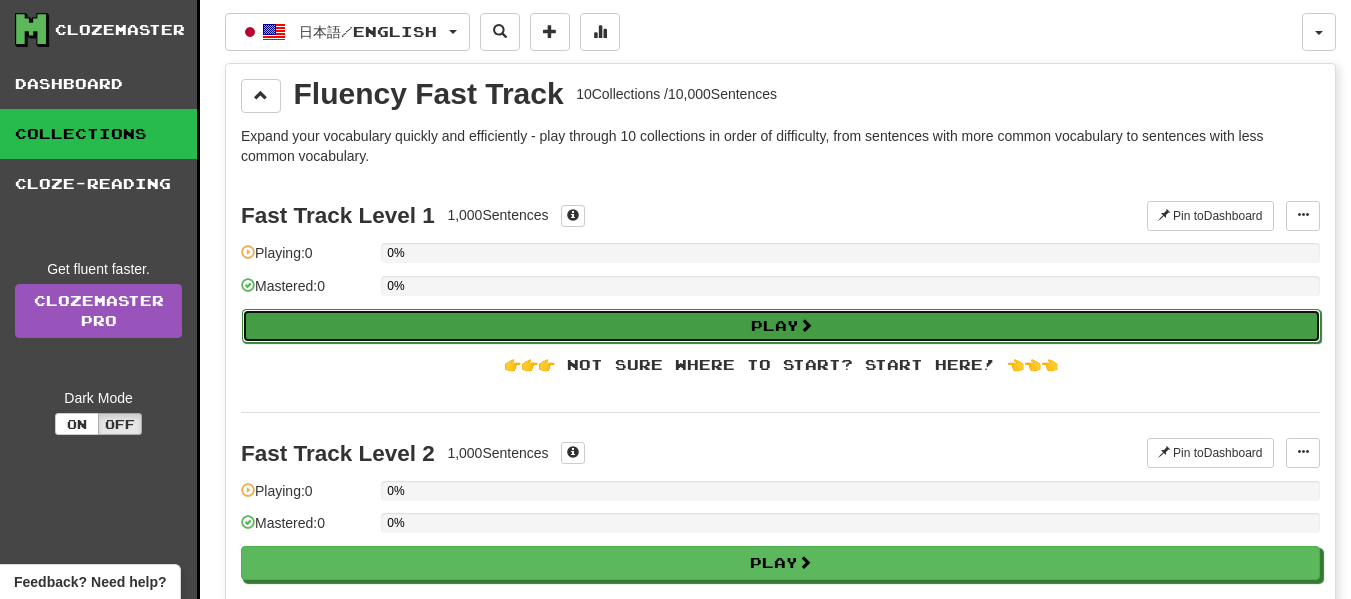 click on "Play" at bounding box center [781, 326] 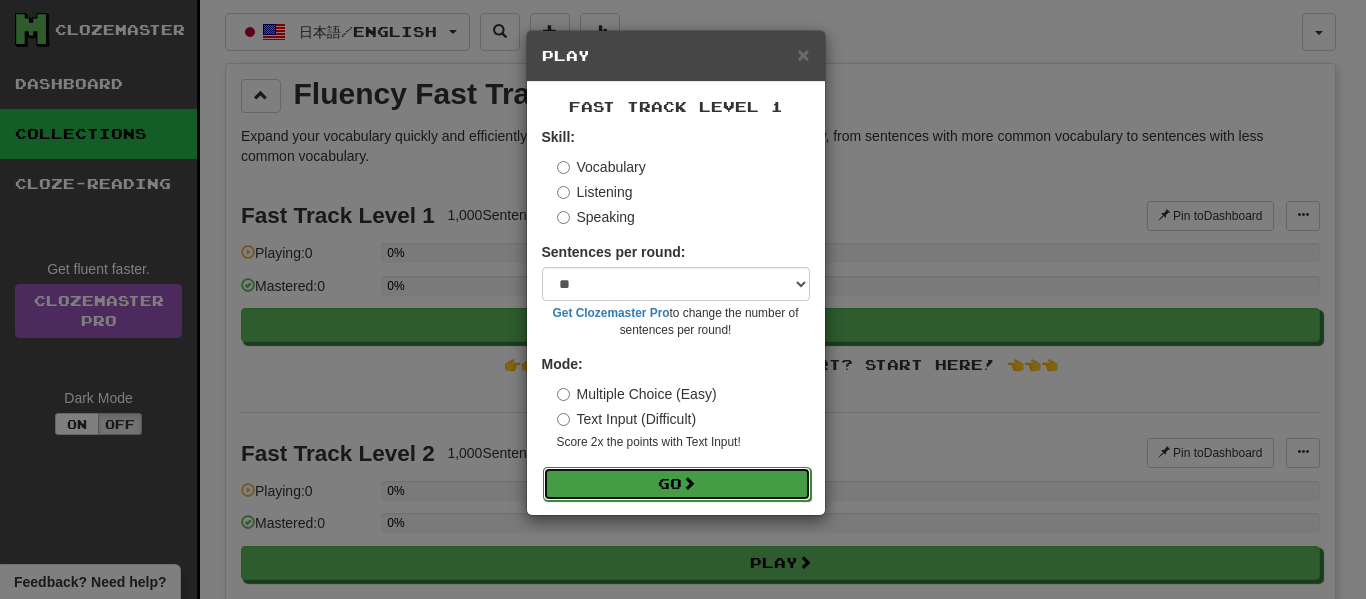 click on "Go" at bounding box center (677, 484) 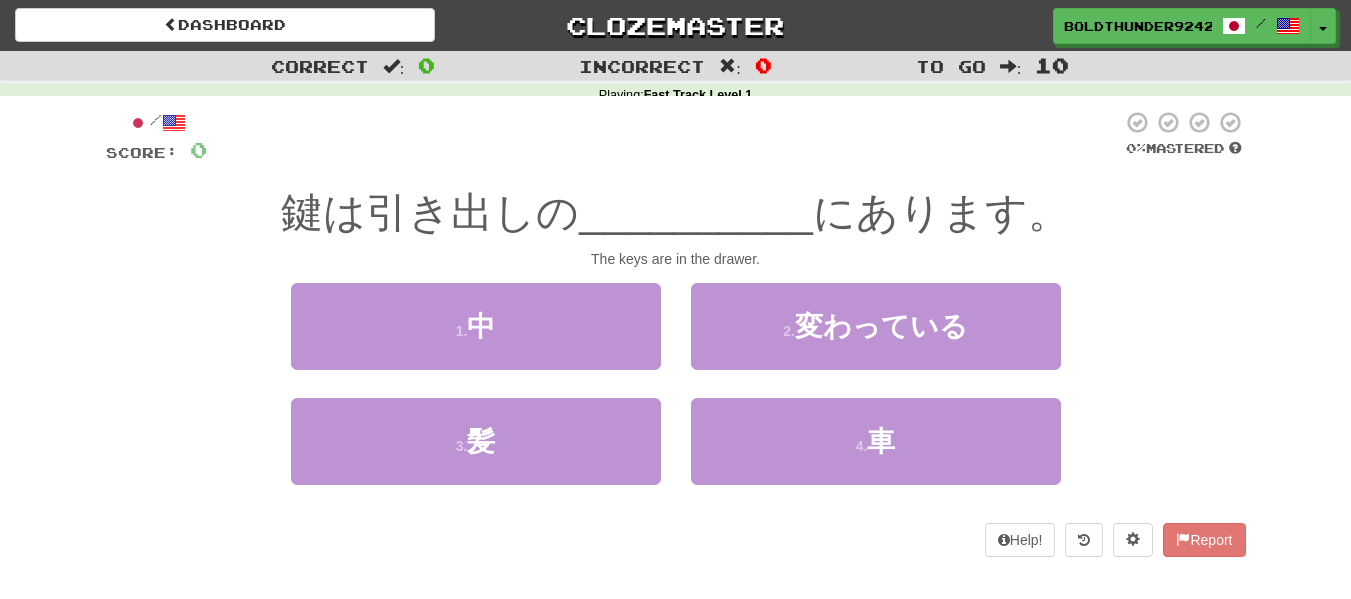 scroll, scrollTop: 0, scrollLeft: 0, axis: both 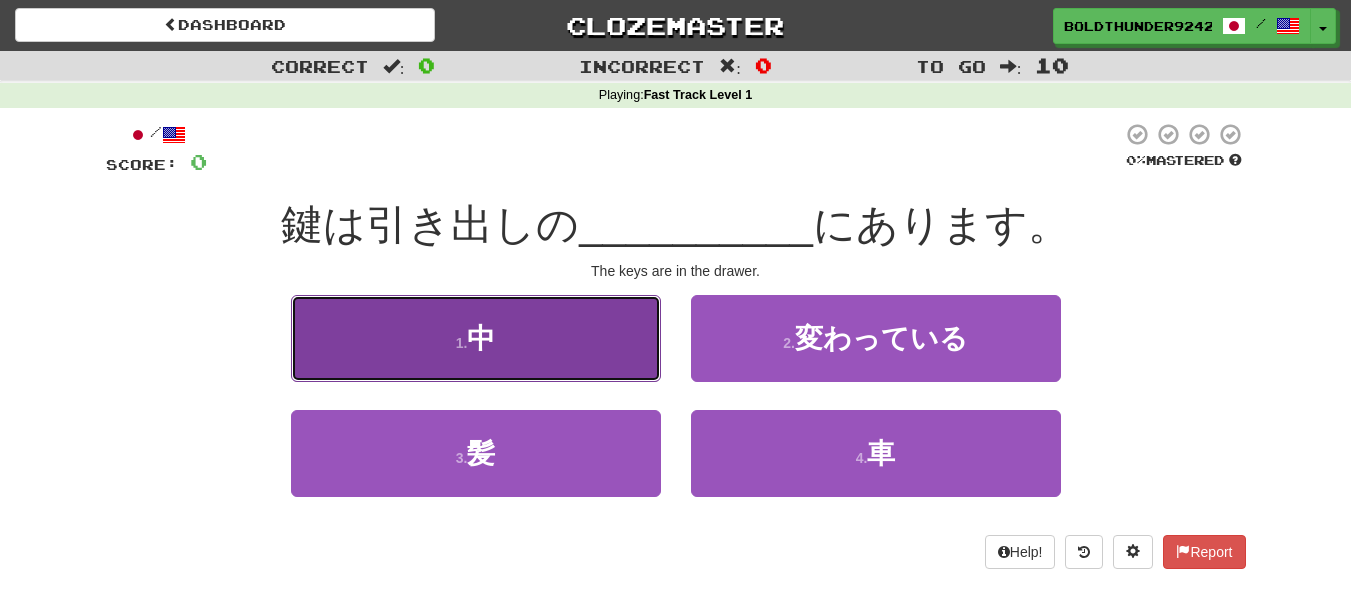 click on "1 .  中" at bounding box center [476, 338] 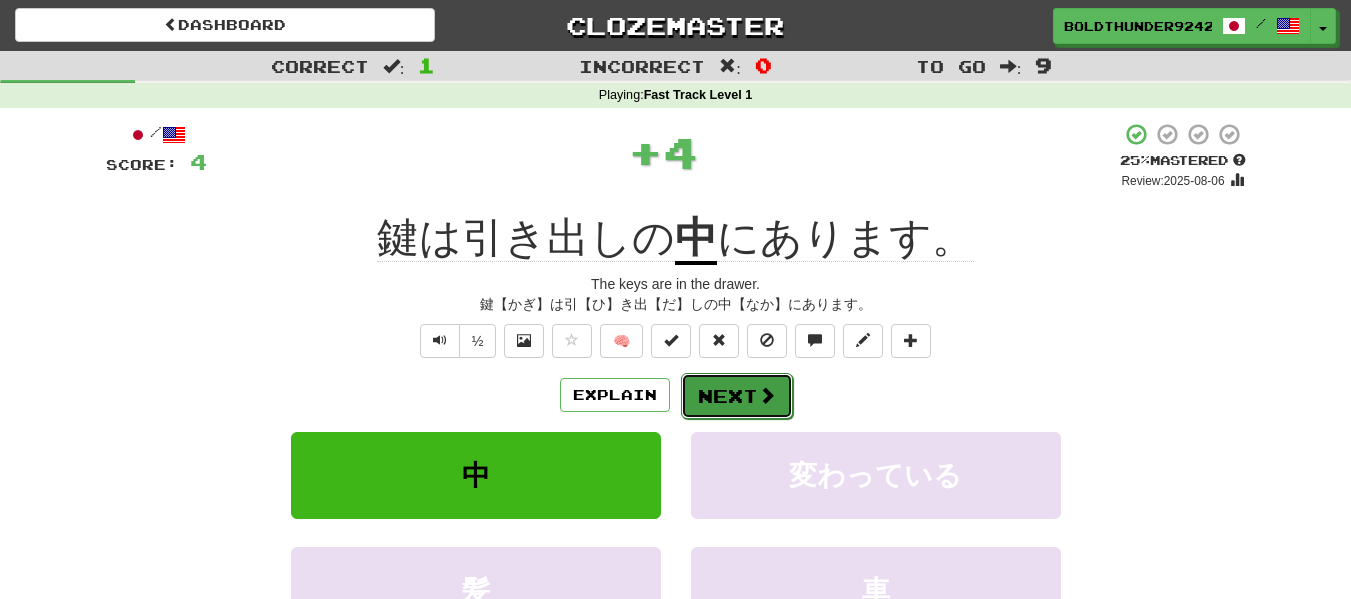 click on "Next" at bounding box center [737, 396] 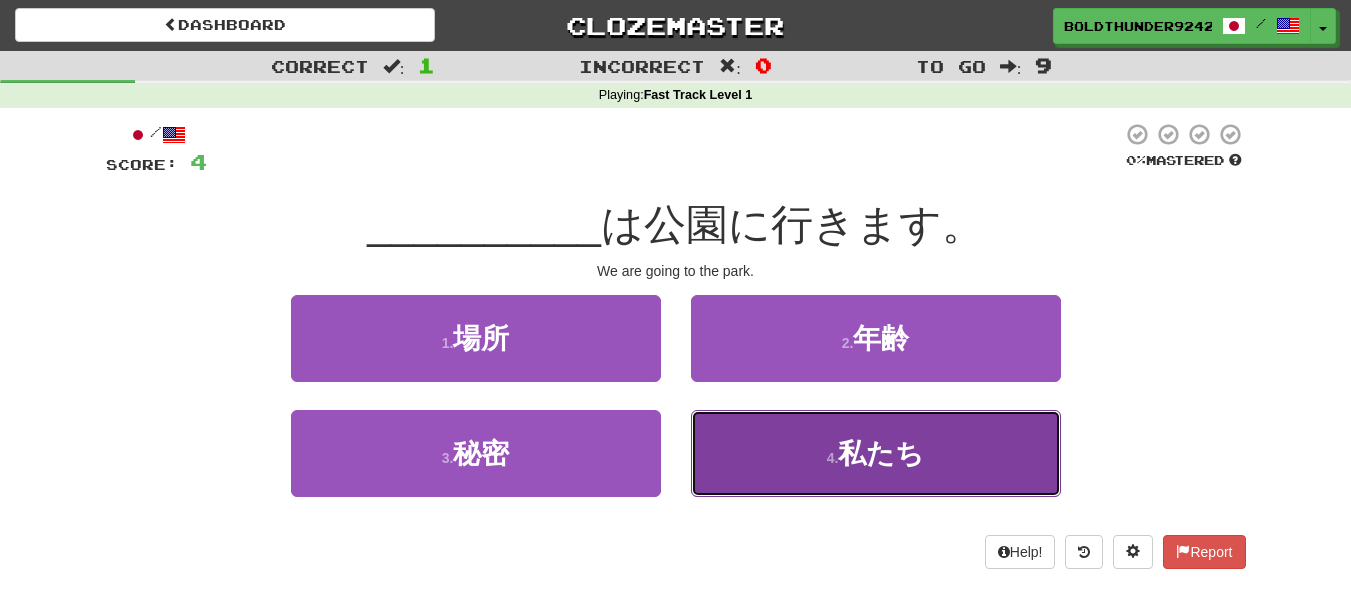 click on "4 .  私たち" at bounding box center [876, 453] 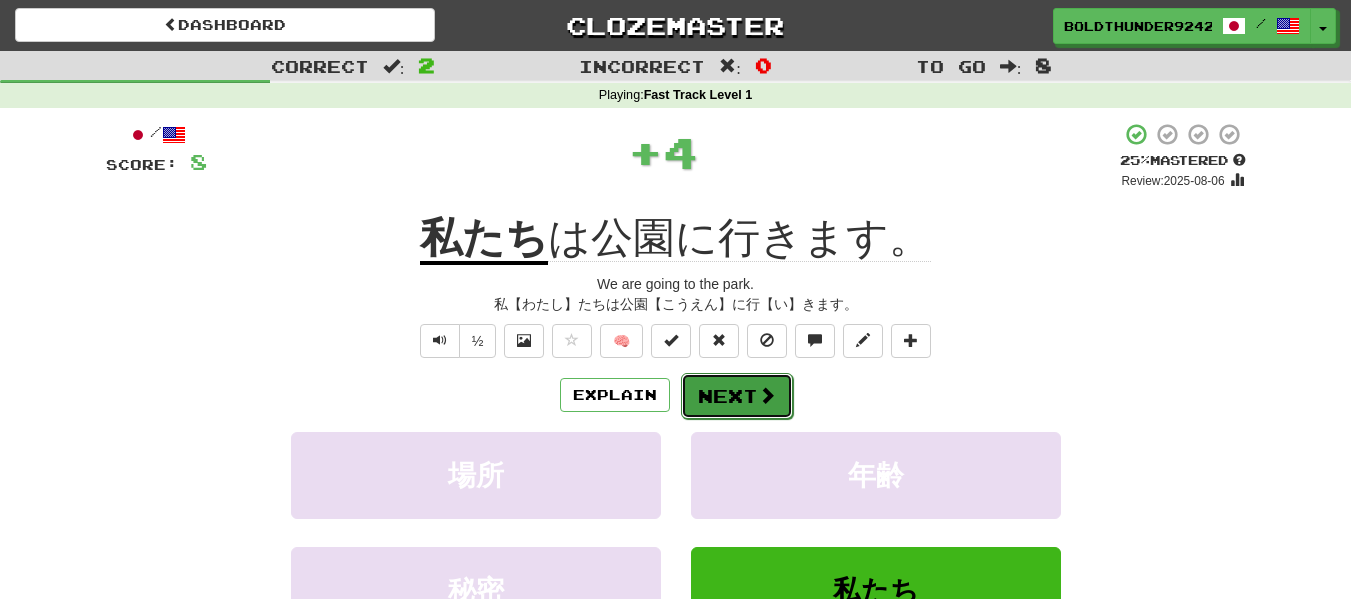 click on "Next" at bounding box center (737, 396) 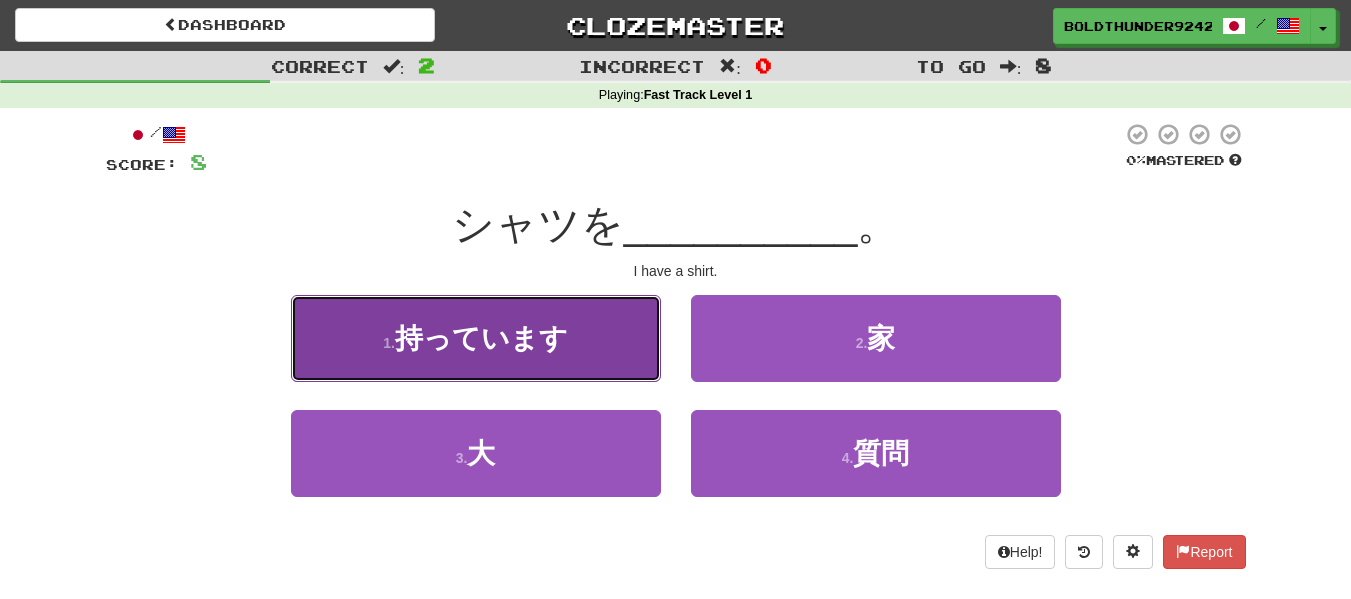 click on "1 .  持っています" at bounding box center [476, 338] 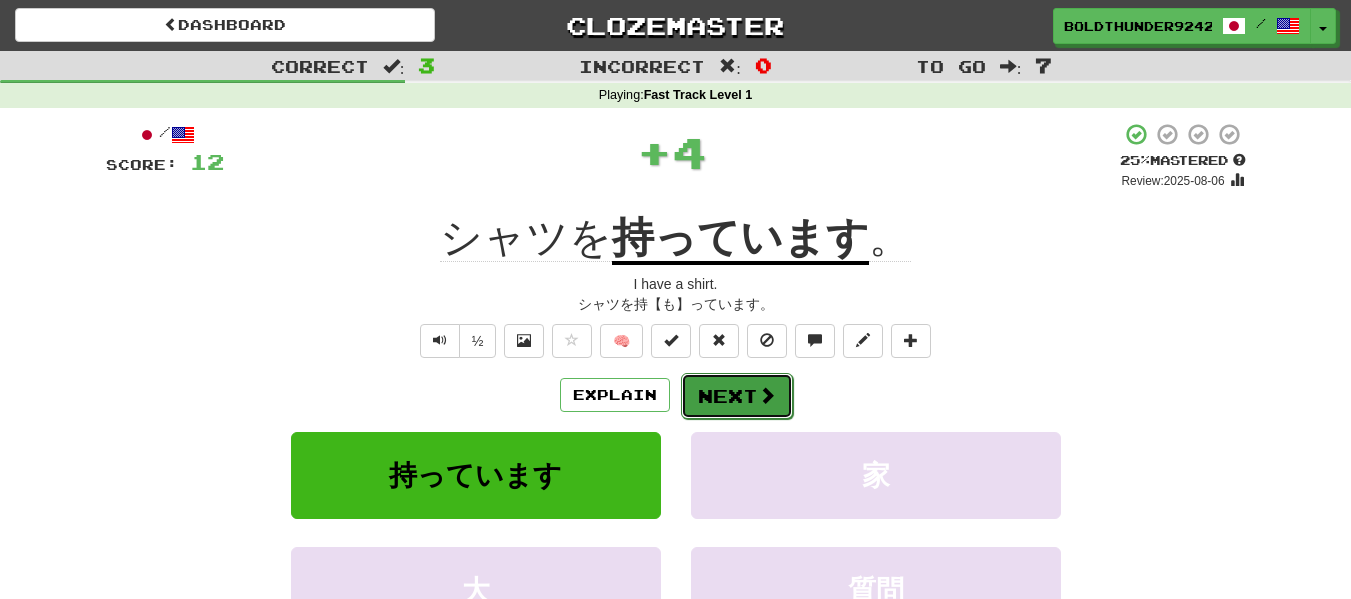 click on "Next" at bounding box center [737, 396] 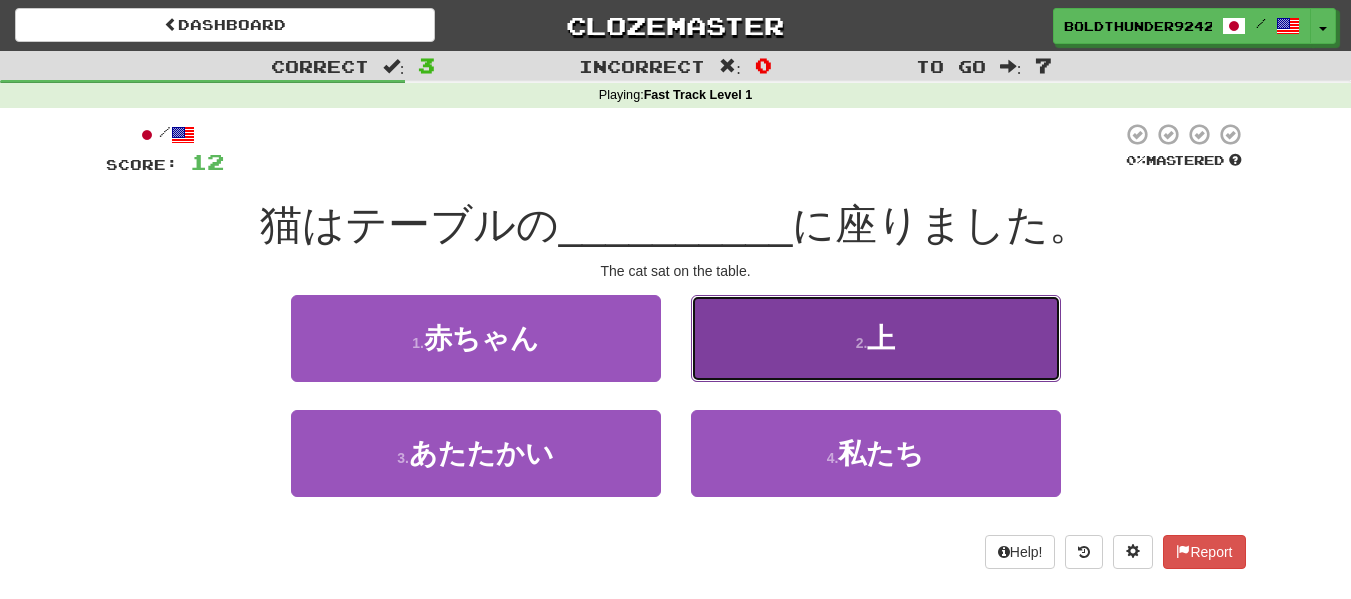 click on "2 .  上" at bounding box center (876, 338) 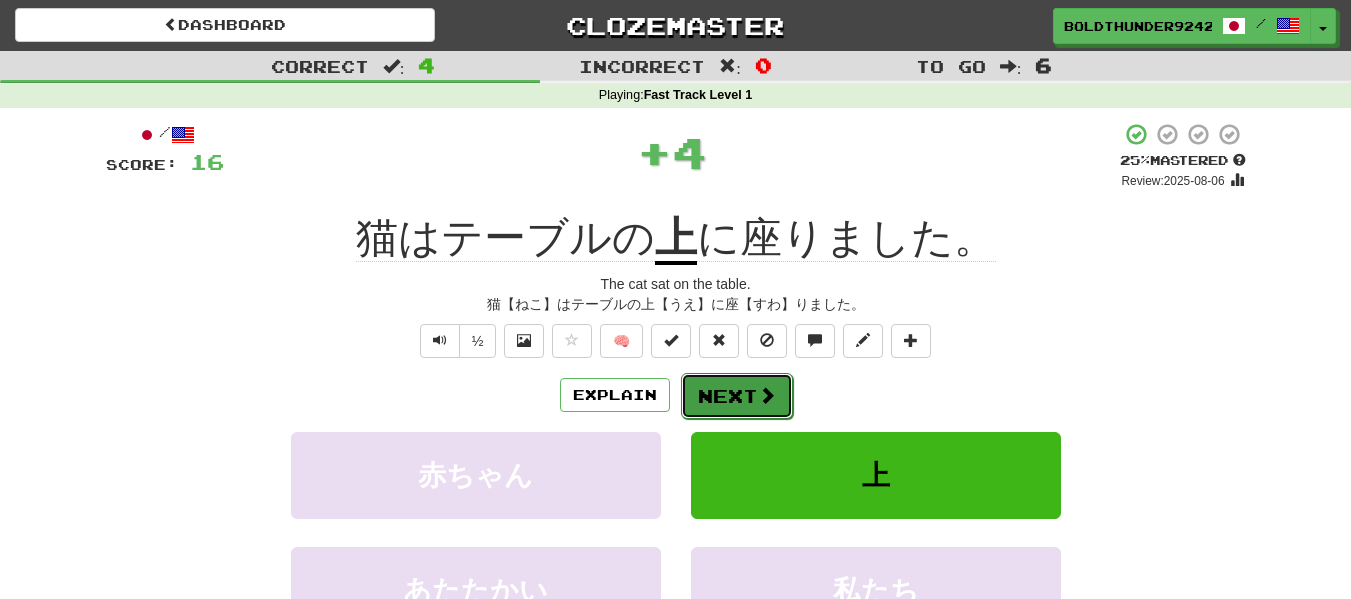 click on "Next" at bounding box center [737, 396] 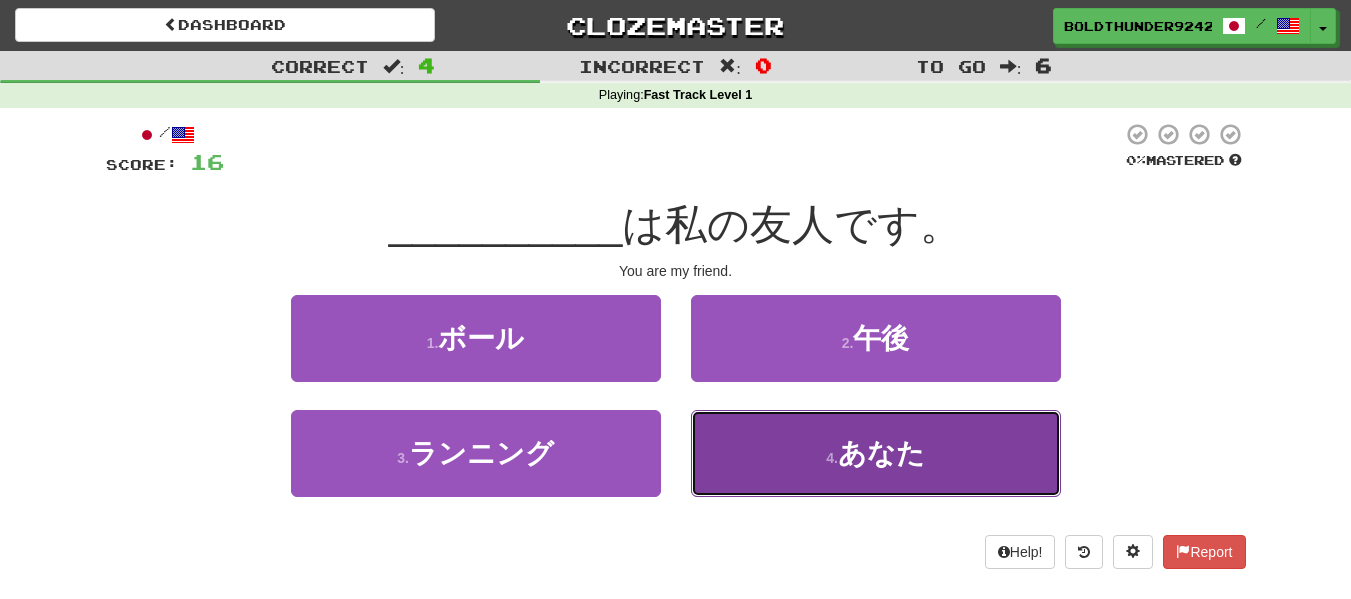 click on "4 .  あなた" at bounding box center [876, 453] 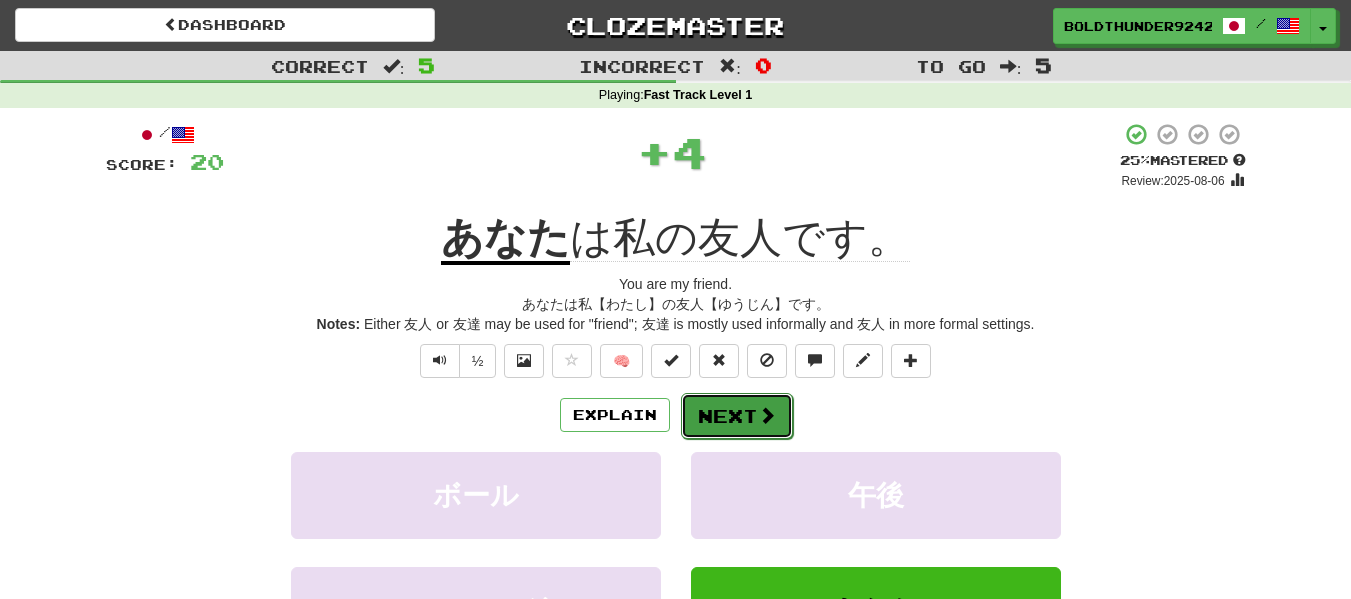 click on "Next" at bounding box center [737, 416] 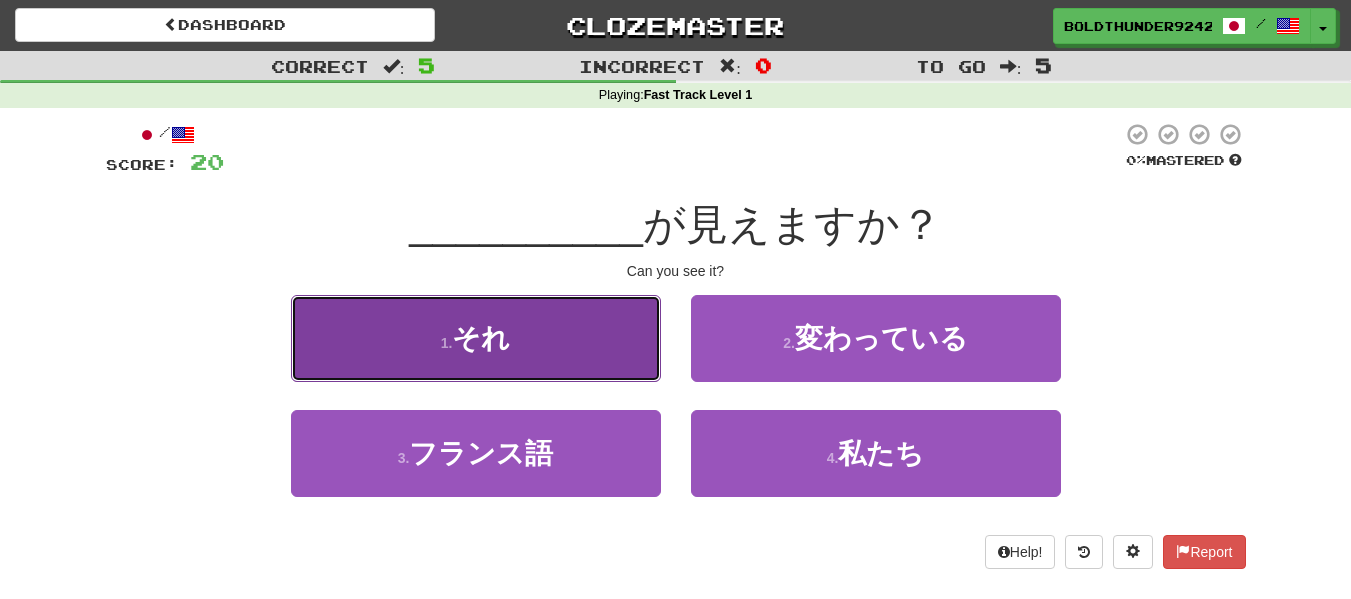 click on "1 .  それ" at bounding box center (476, 338) 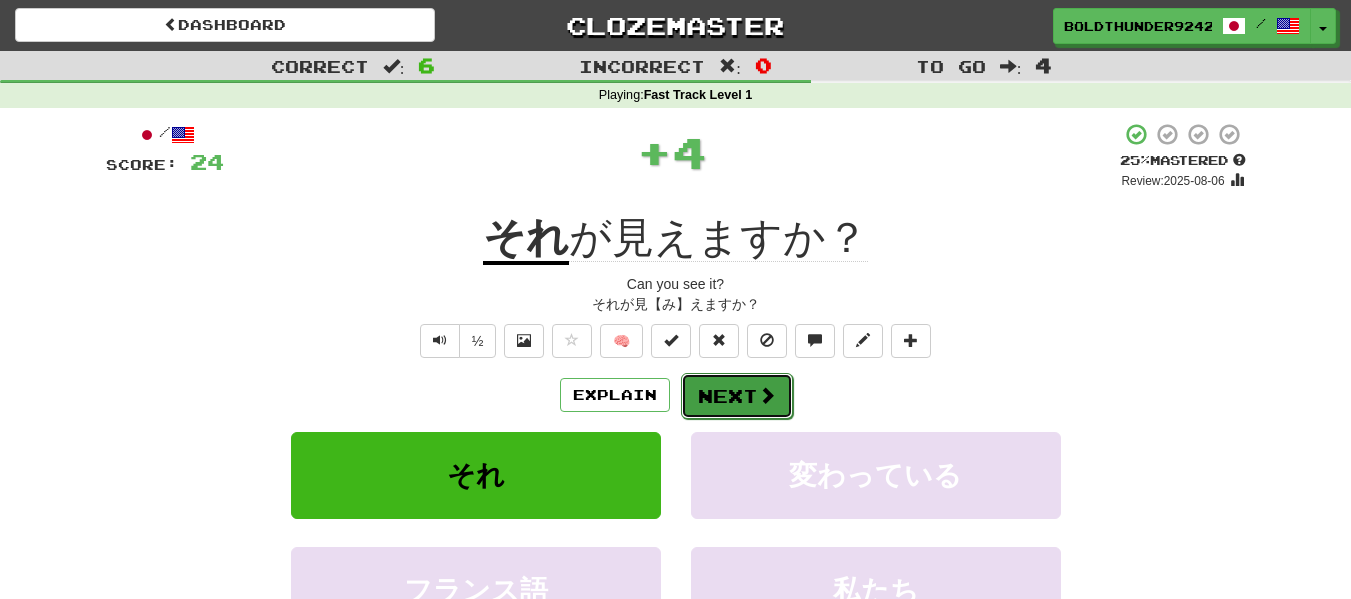 click on "Next" at bounding box center [737, 396] 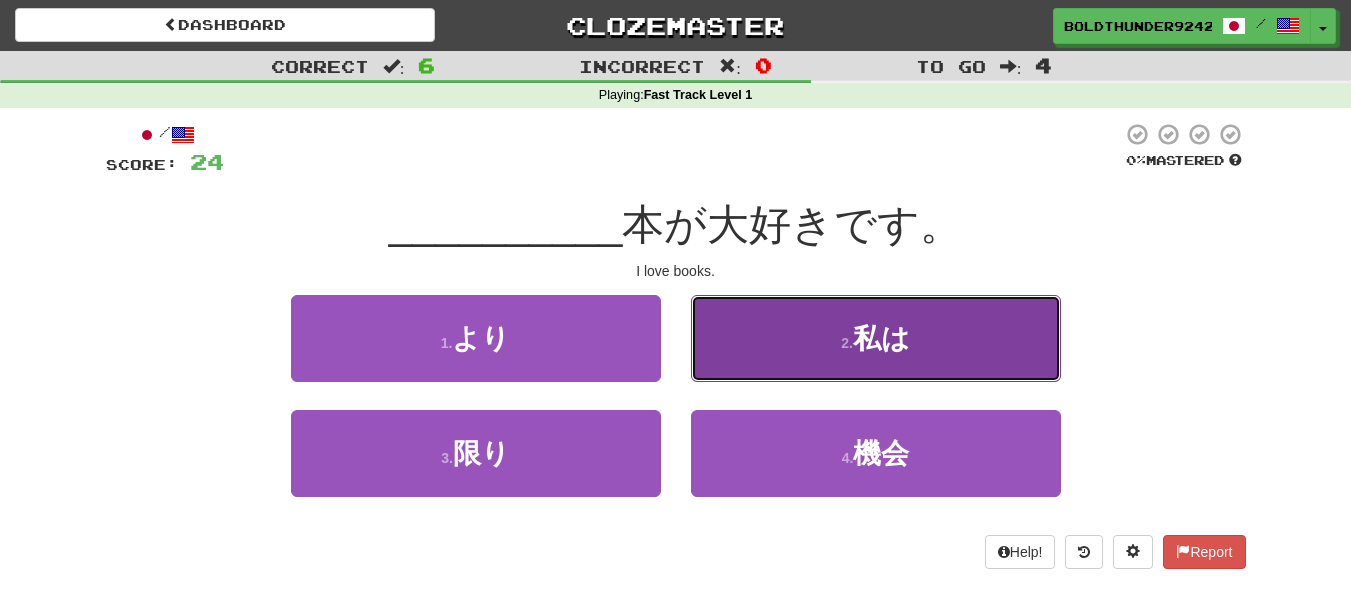 click on "2 .  私は" at bounding box center [876, 338] 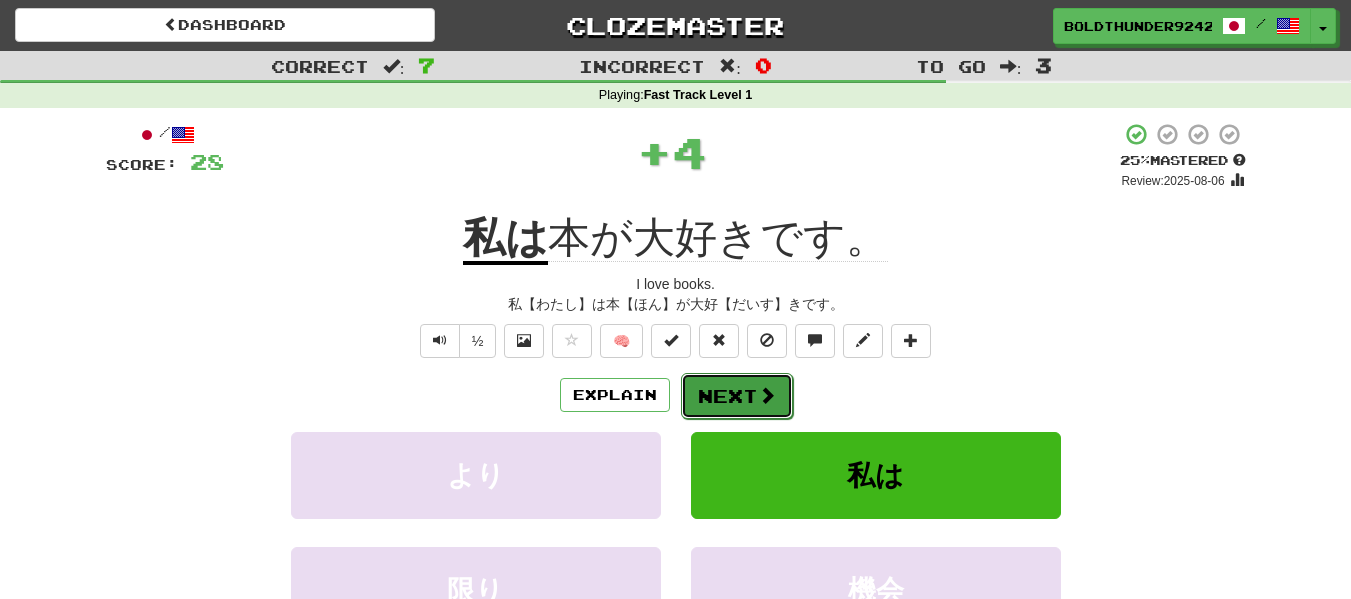 click on "Next" at bounding box center (737, 396) 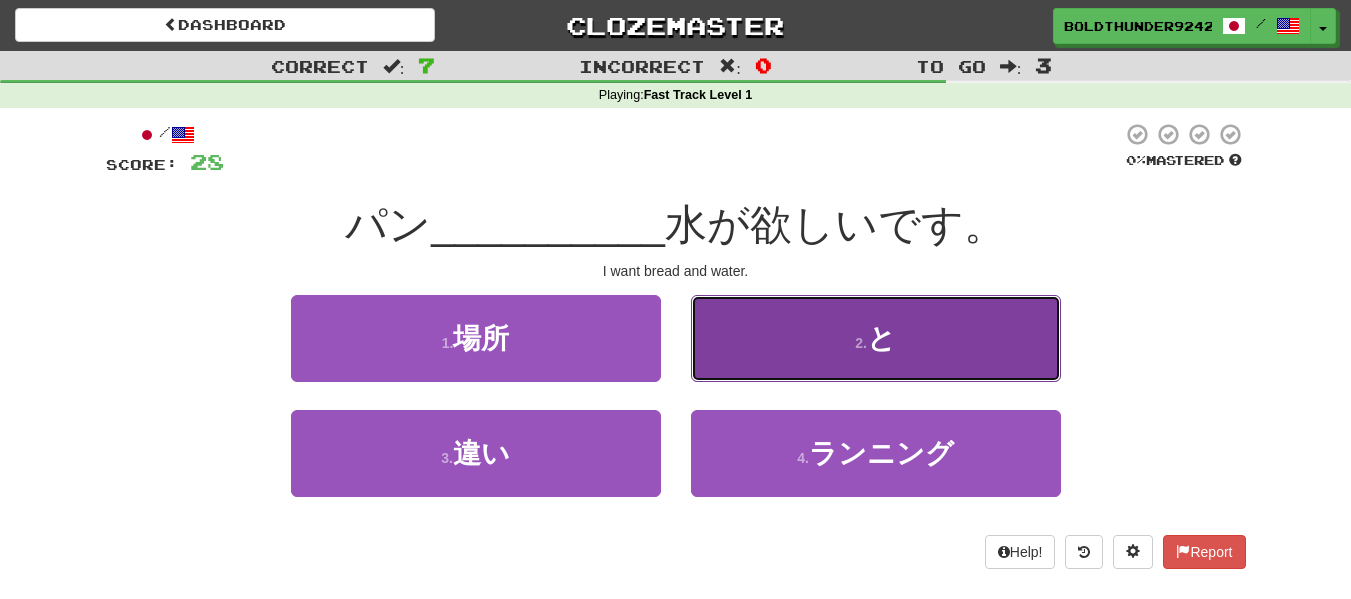 click on "2 .  と" at bounding box center (876, 338) 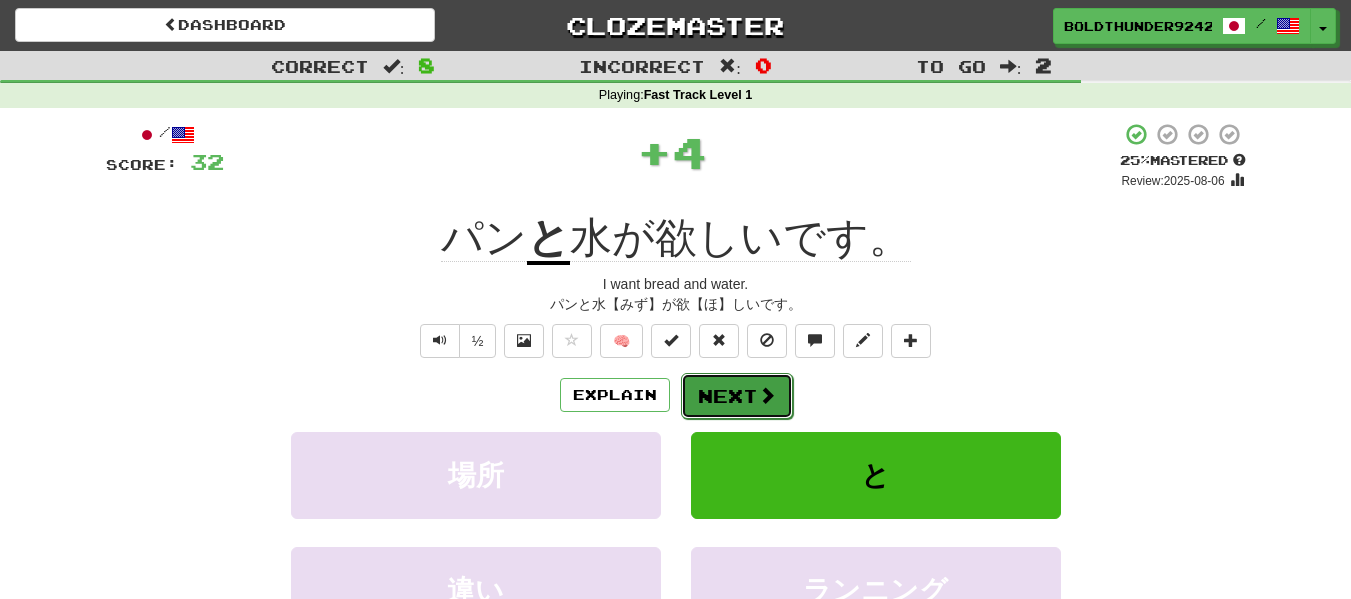 click on "Next" at bounding box center [737, 396] 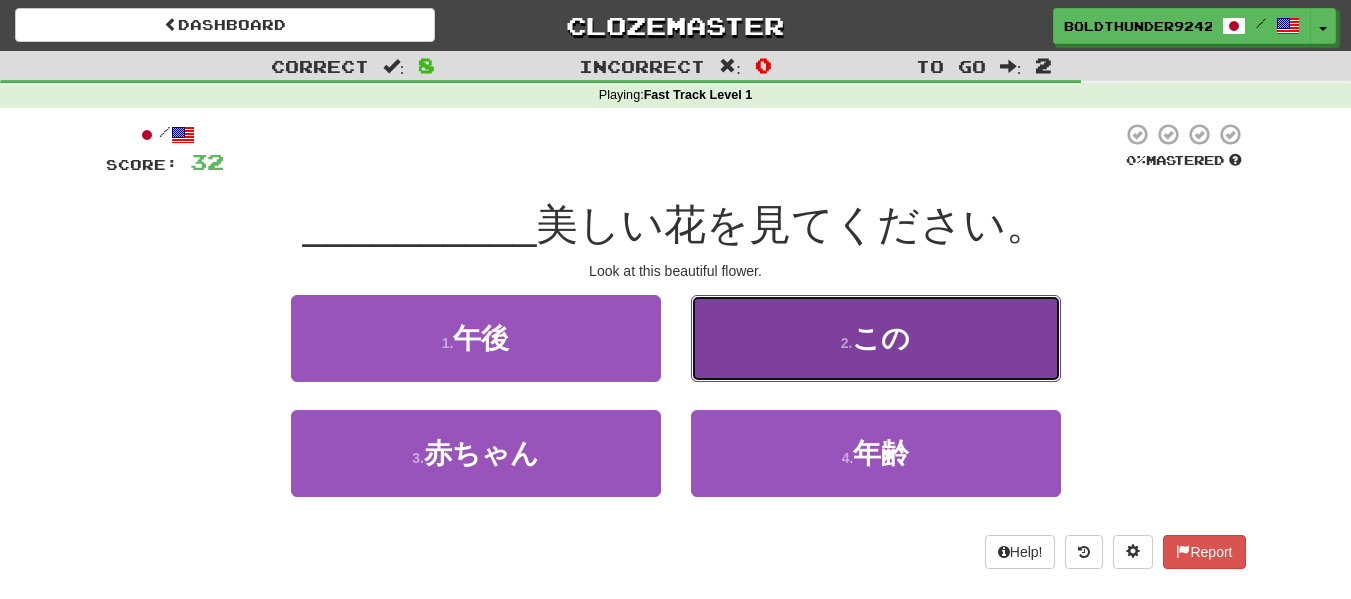 click on "2 .  この" at bounding box center [876, 338] 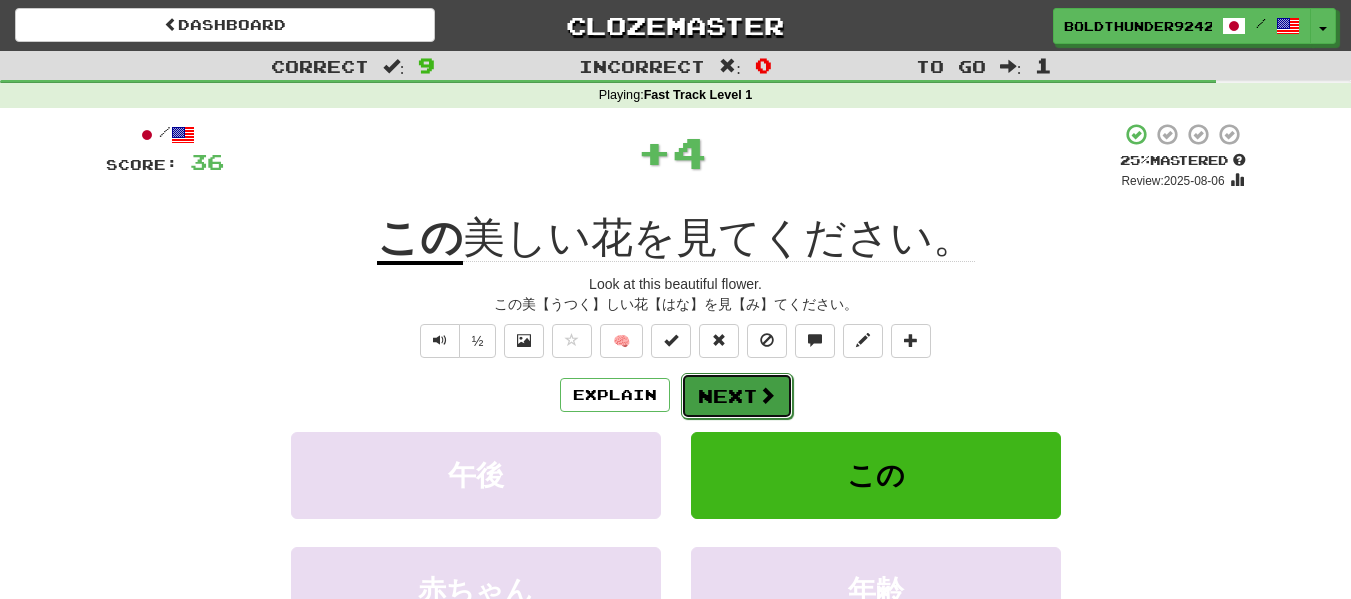 click on "Next" at bounding box center (737, 396) 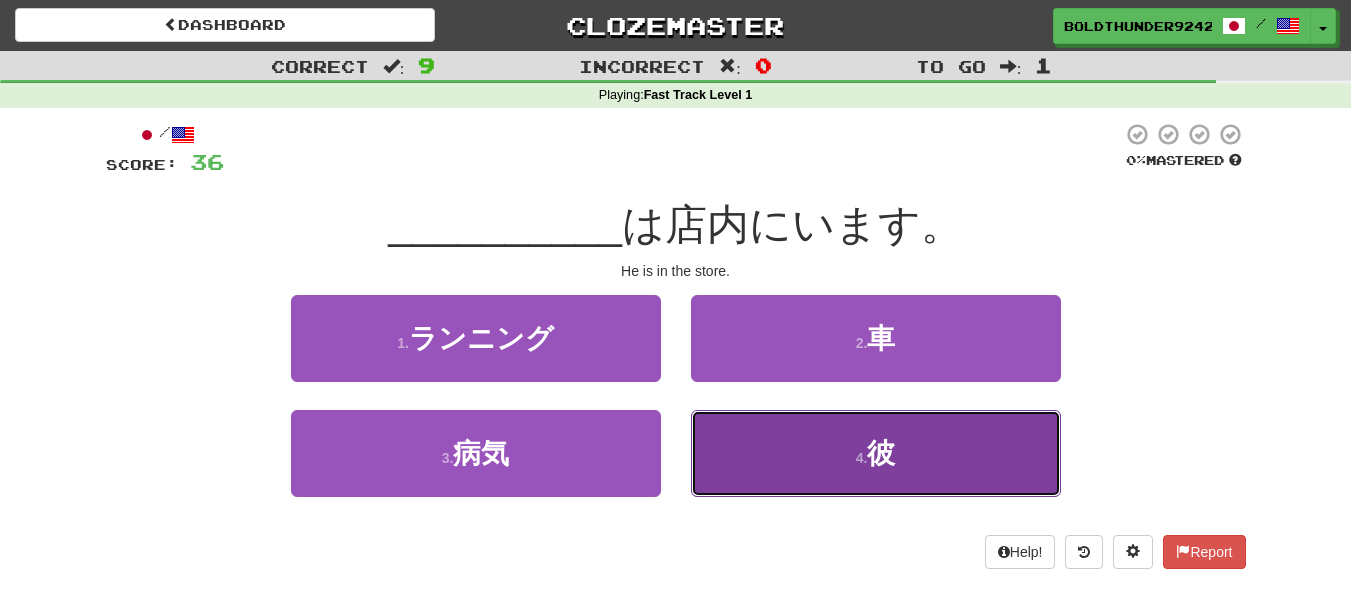 click on "4 .  彼" at bounding box center (876, 453) 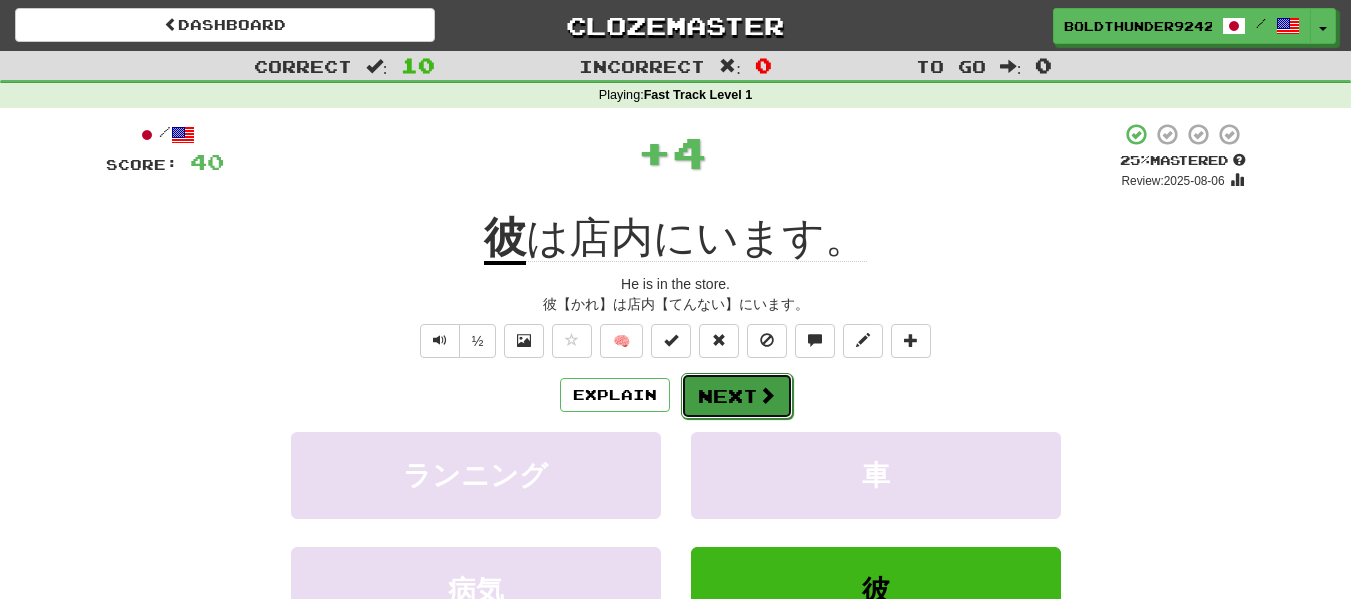 click on "Next" at bounding box center [737, 396] 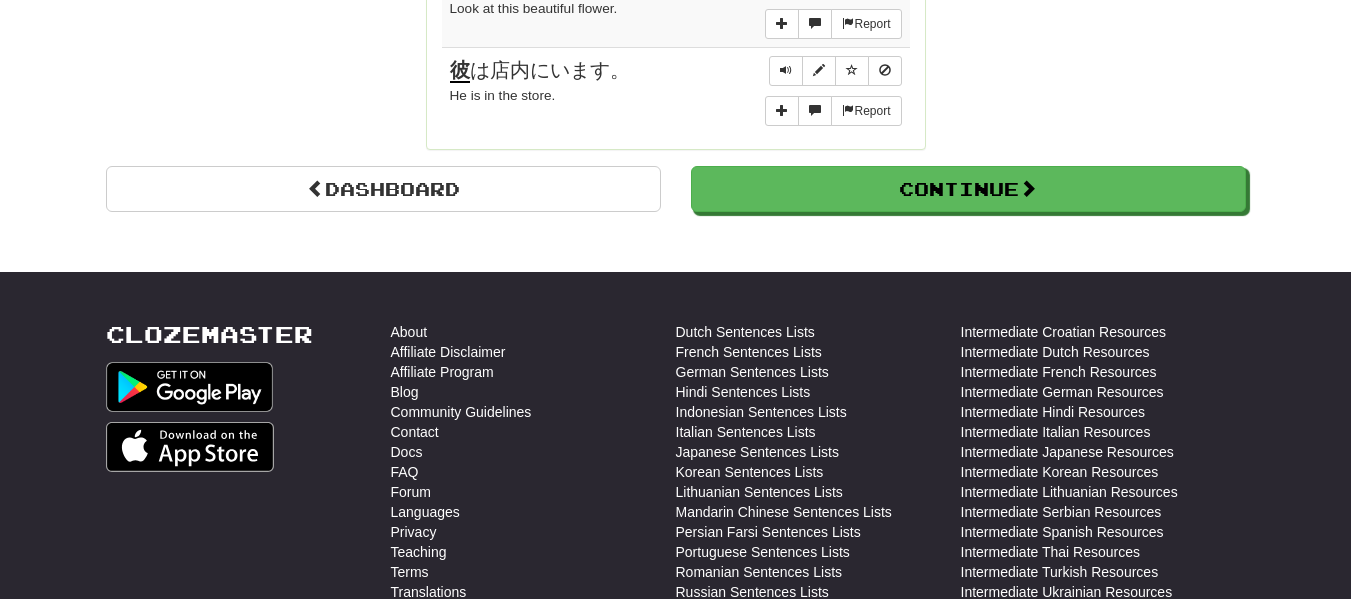 scroll, scrollTop: 1932, scrollLeft: 0, axis: vertical 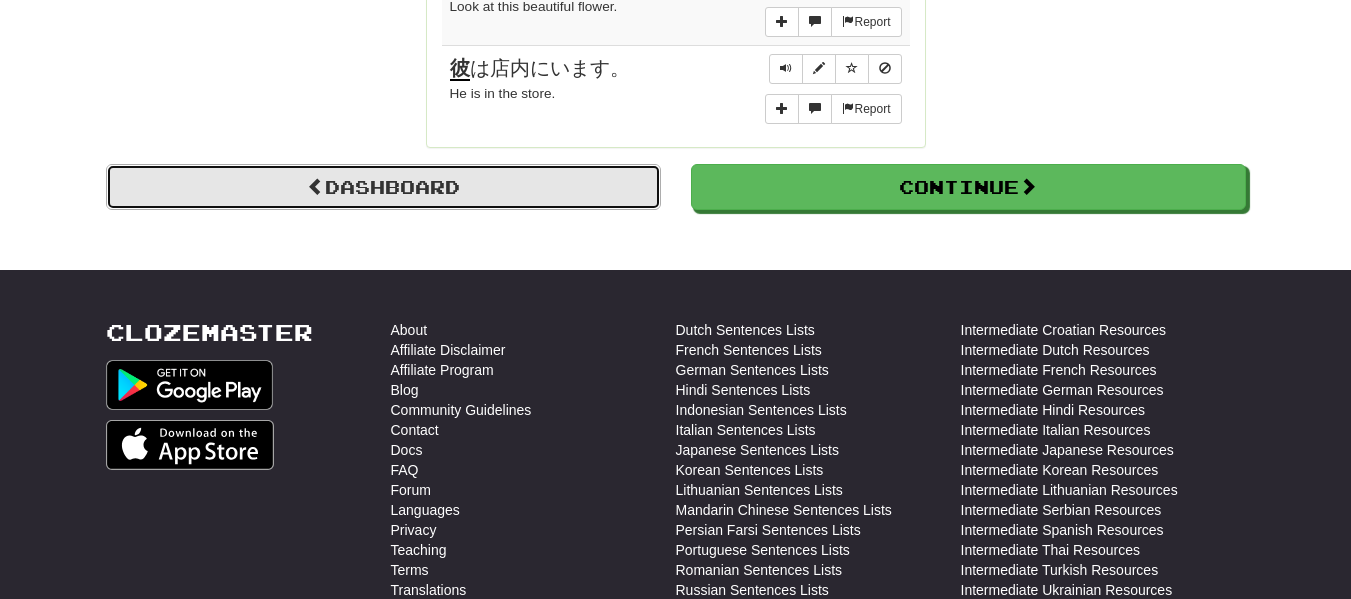 click on "Dashboard" at bounding box center [383, 187] 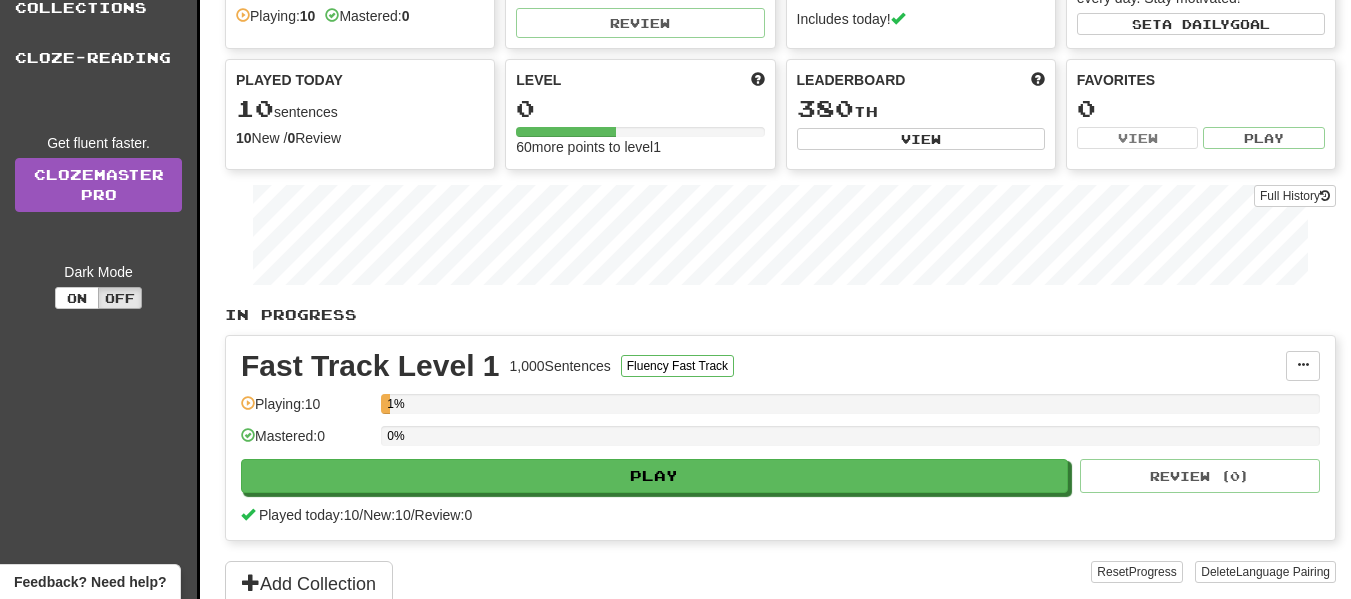 scroll, scrollTop: 52, scrollLeft: 0, axis: vertical 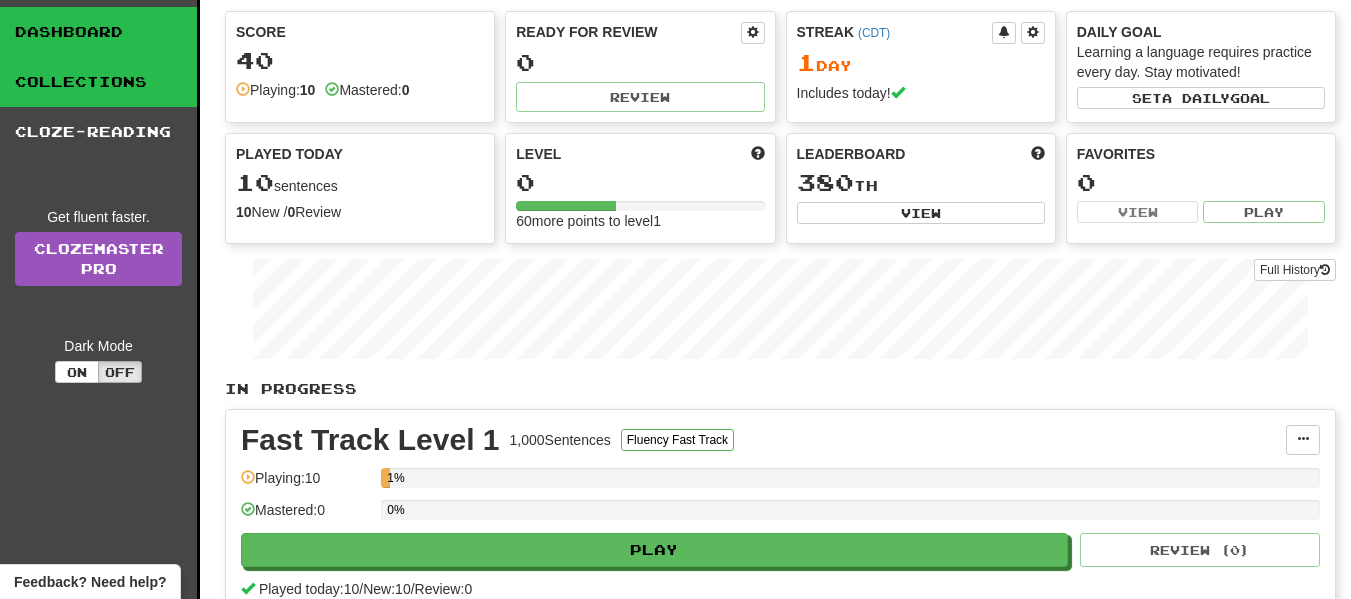 click on "Collections" at bounding box center (98, 82) 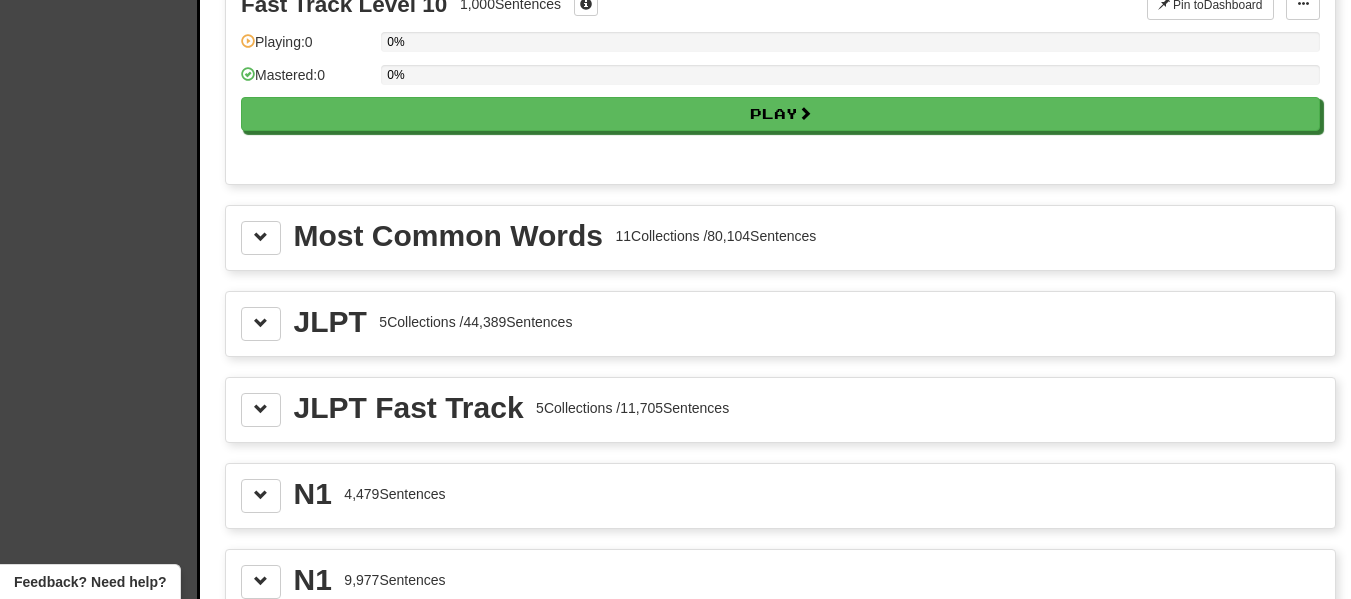 scroll, scrollTop: 2077, scrollLeft: 0, axis: vertical 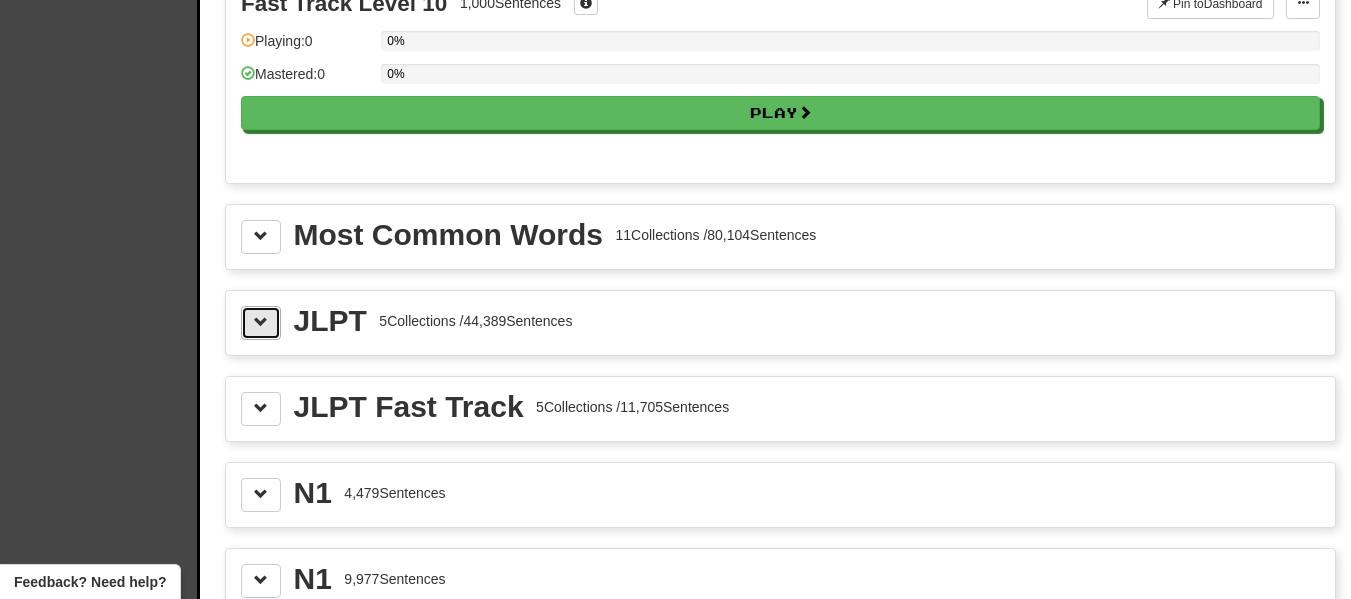 click at bounding box center [261, 323] 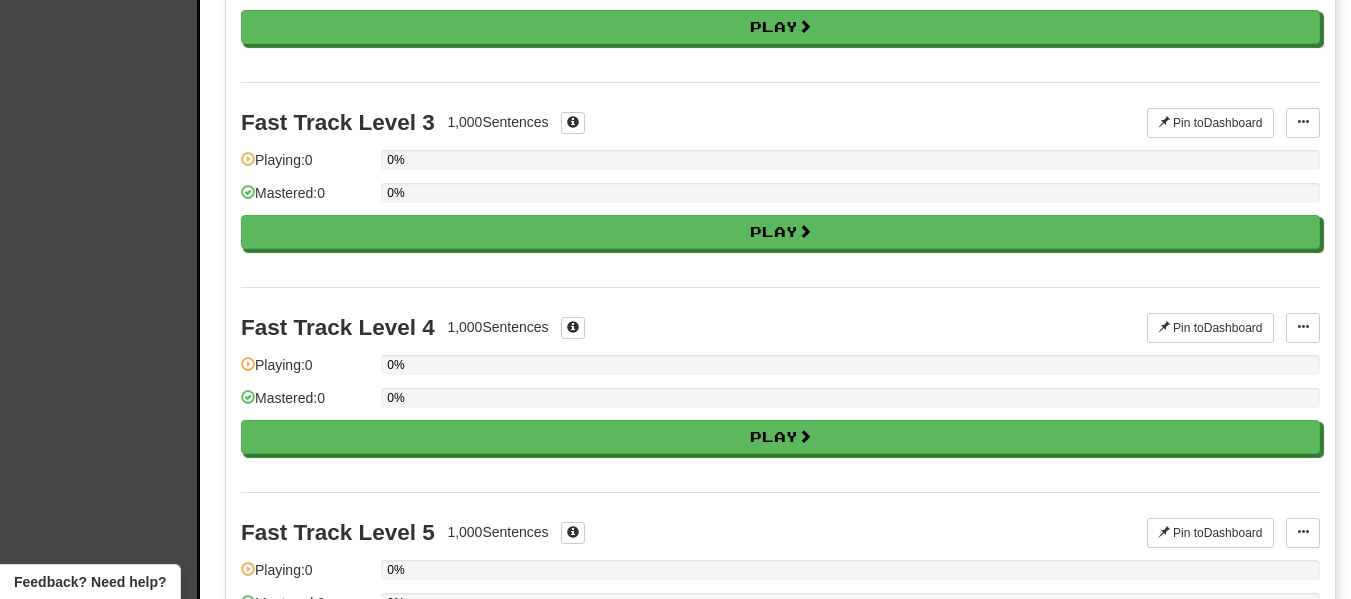 scroll, scrollTop: 0, scrollLeft: 0, axis: both 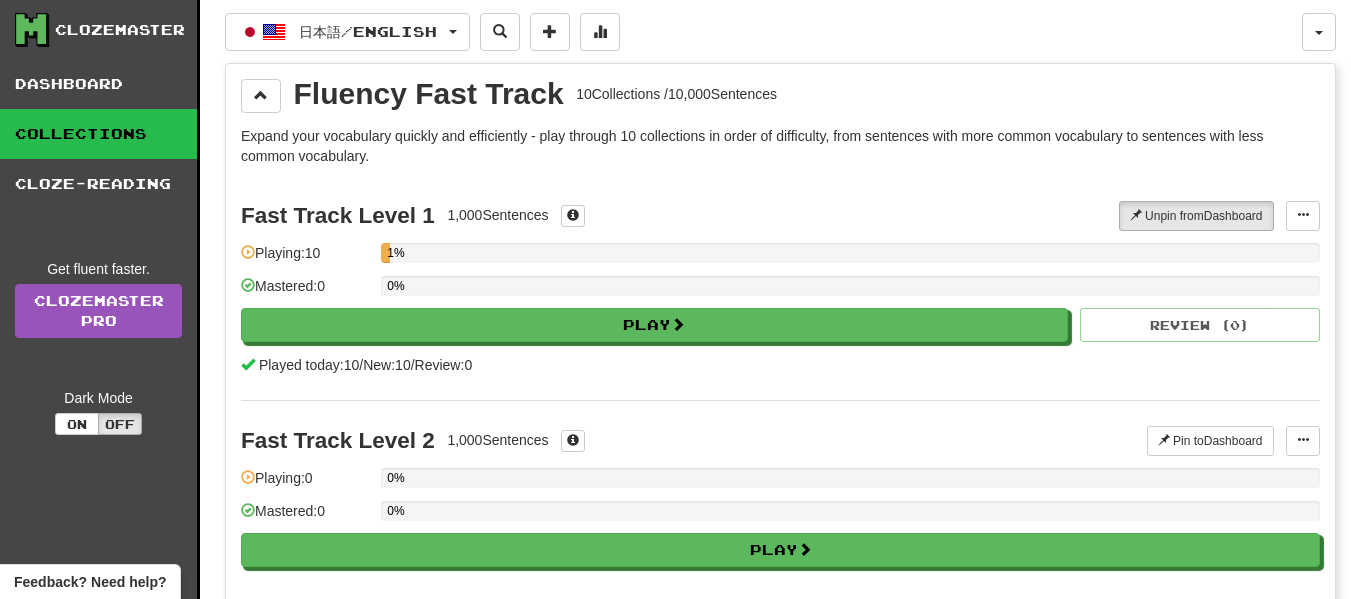 type 